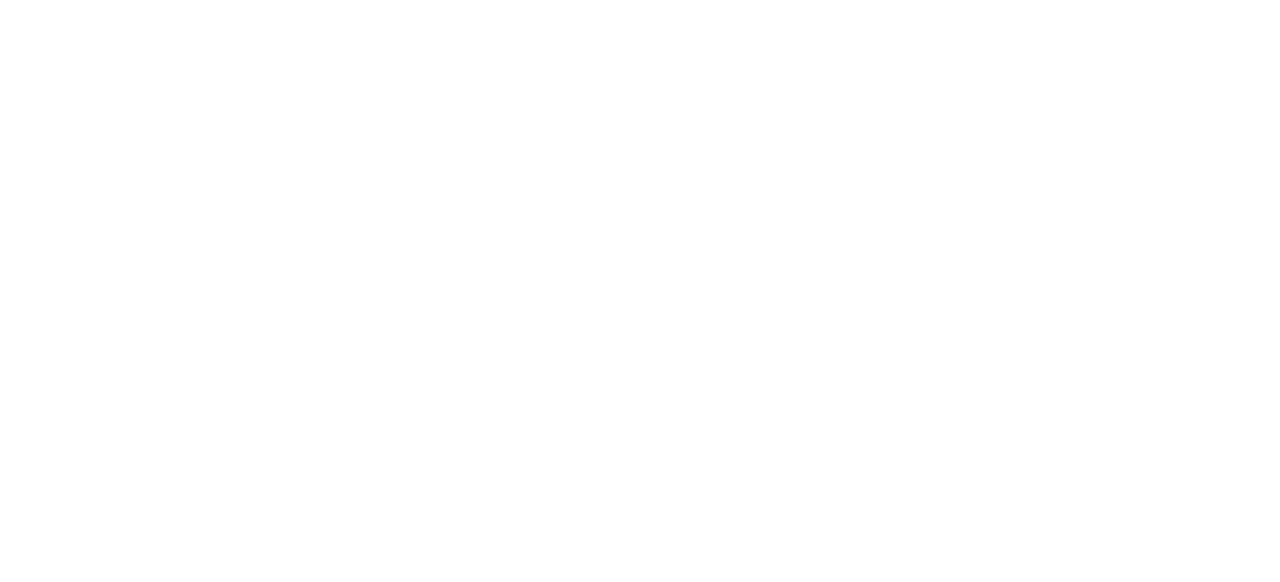scroll, scrollTop: 0, scrollLeft: 0, axis: both 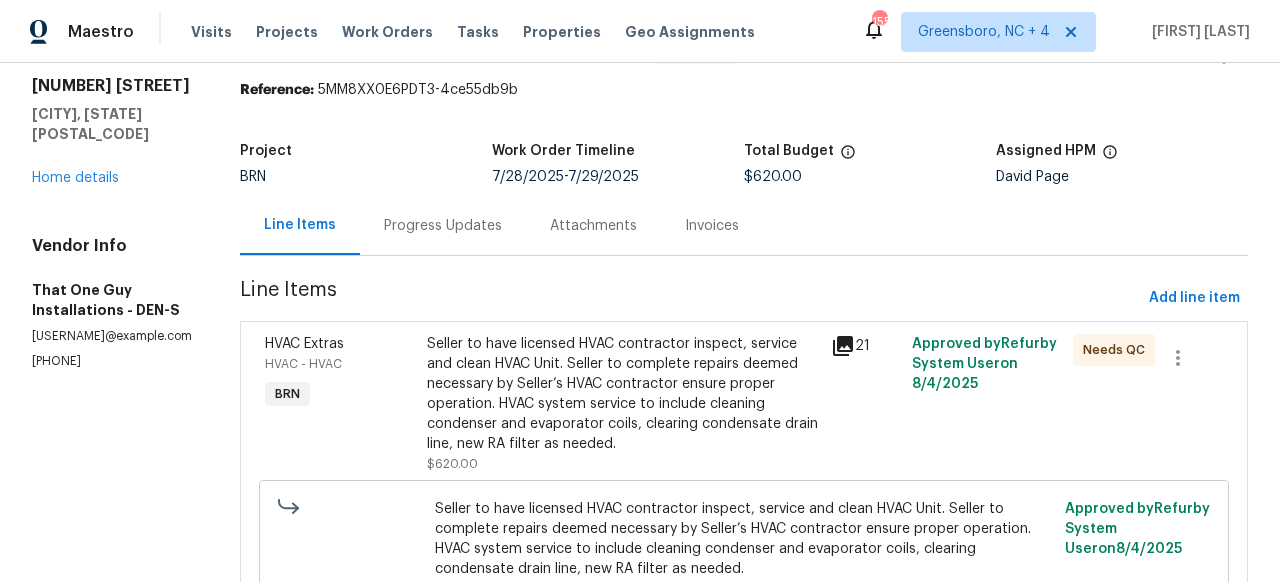 click on "Attachments" at bounding box center [593, 226] 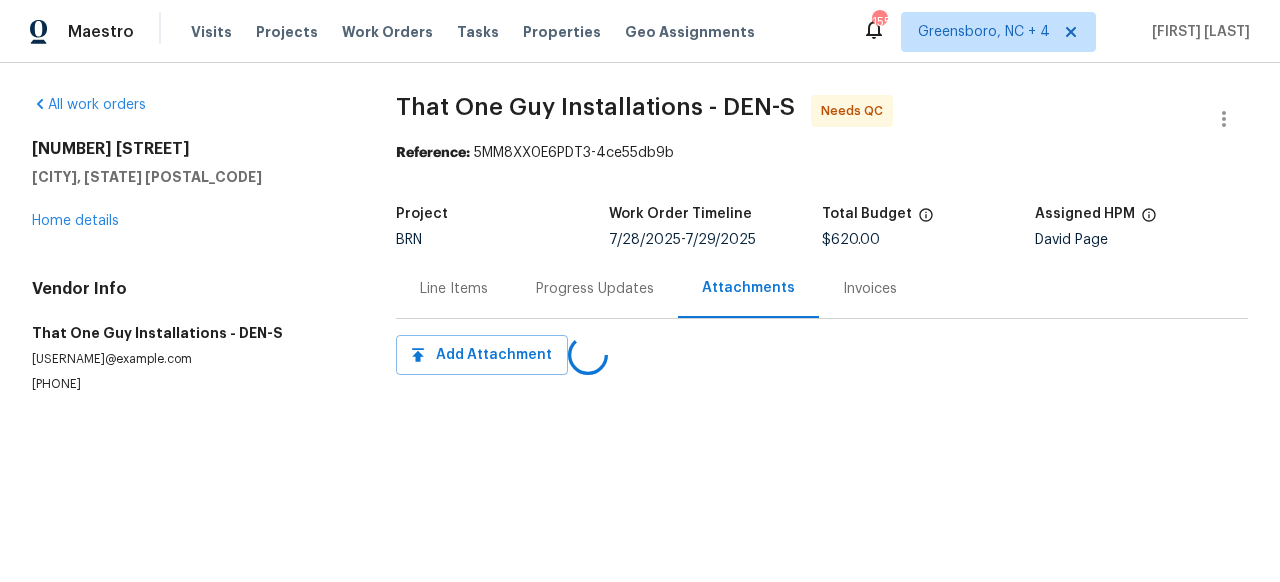 scroll, scrollTop: 0, scrollLeft: 0, axis: both 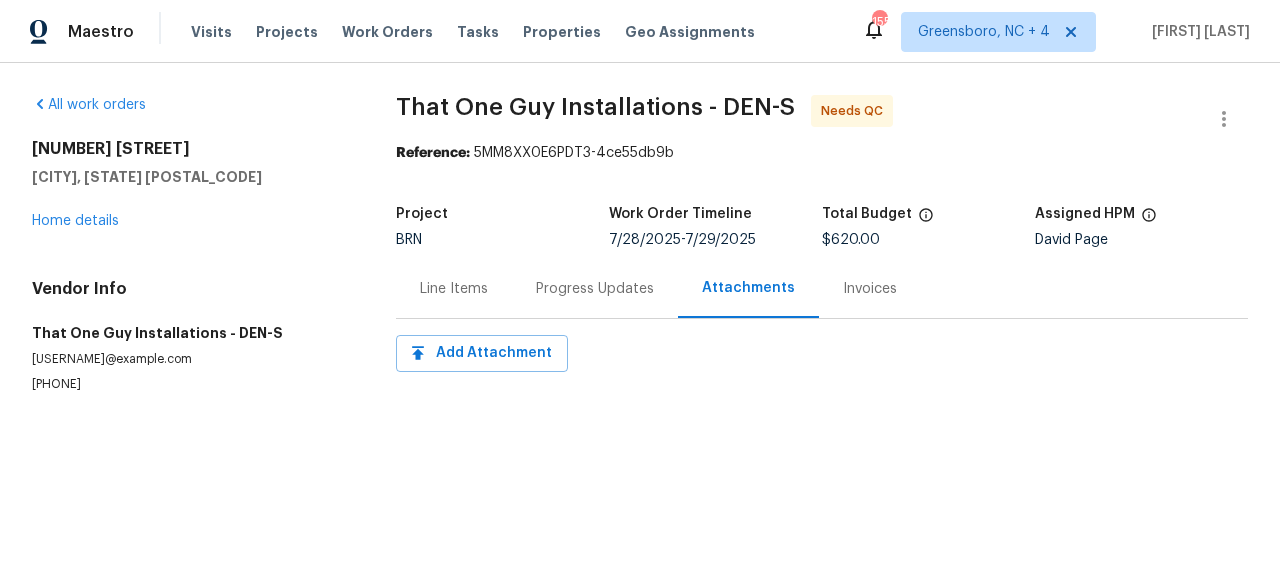 click on "Line Items" at bounding box center [454, 289] 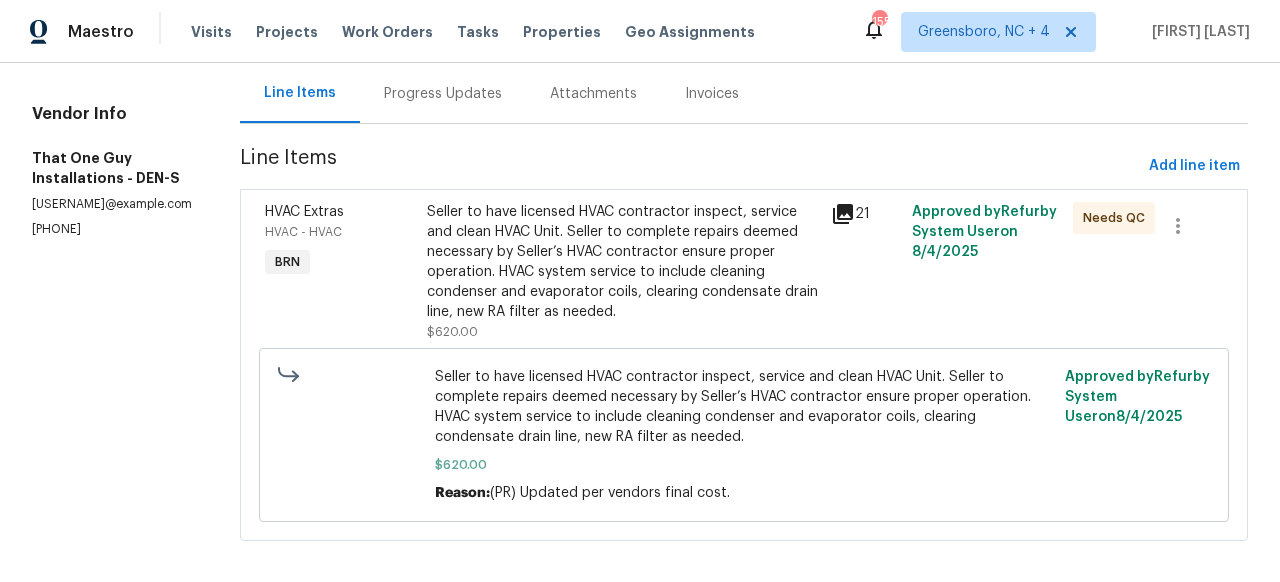 scroll, scrollTop: 226, scrollLeft: 0, axis: vertical 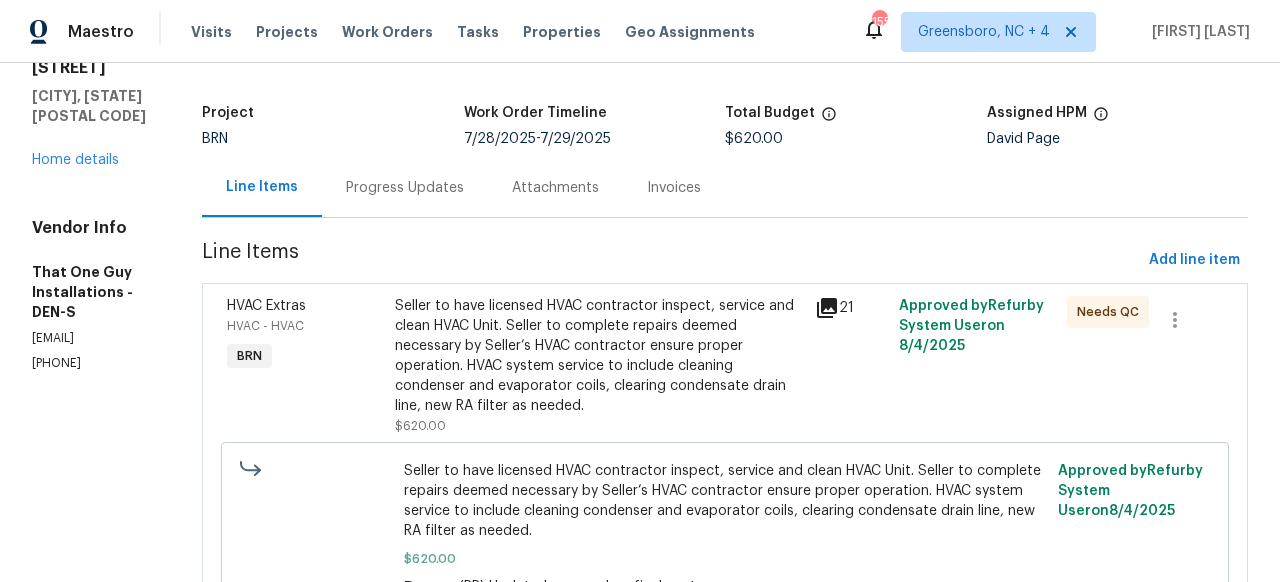 click on "Progress Updates" at bounding box center [405, 187] 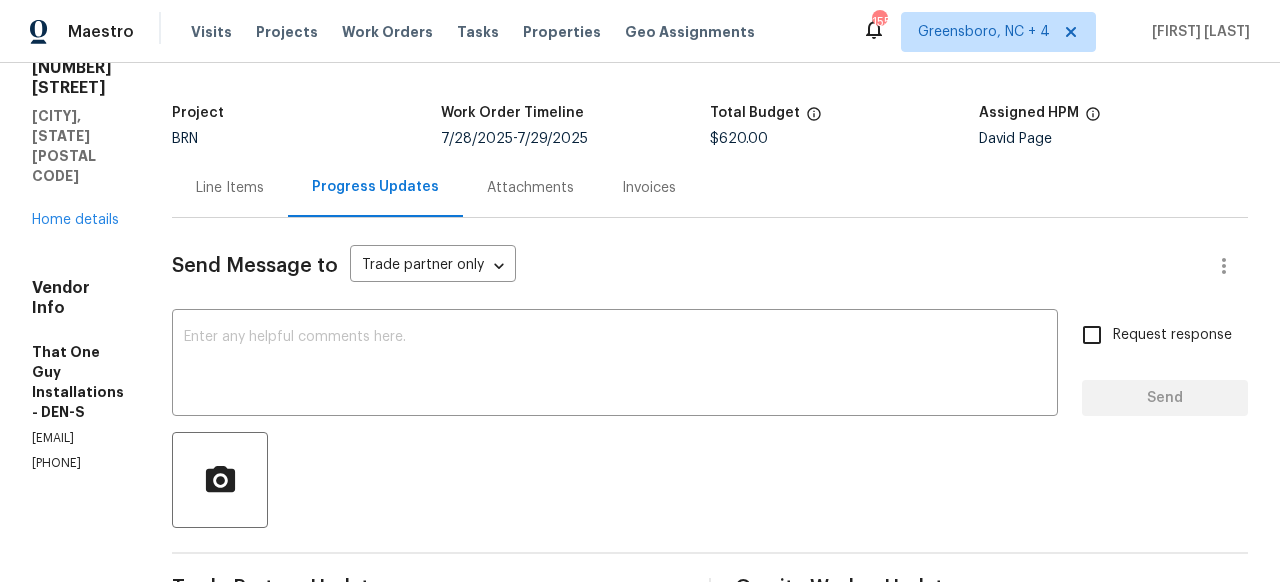 click on "Attachments" at bounding box center [530, 188] 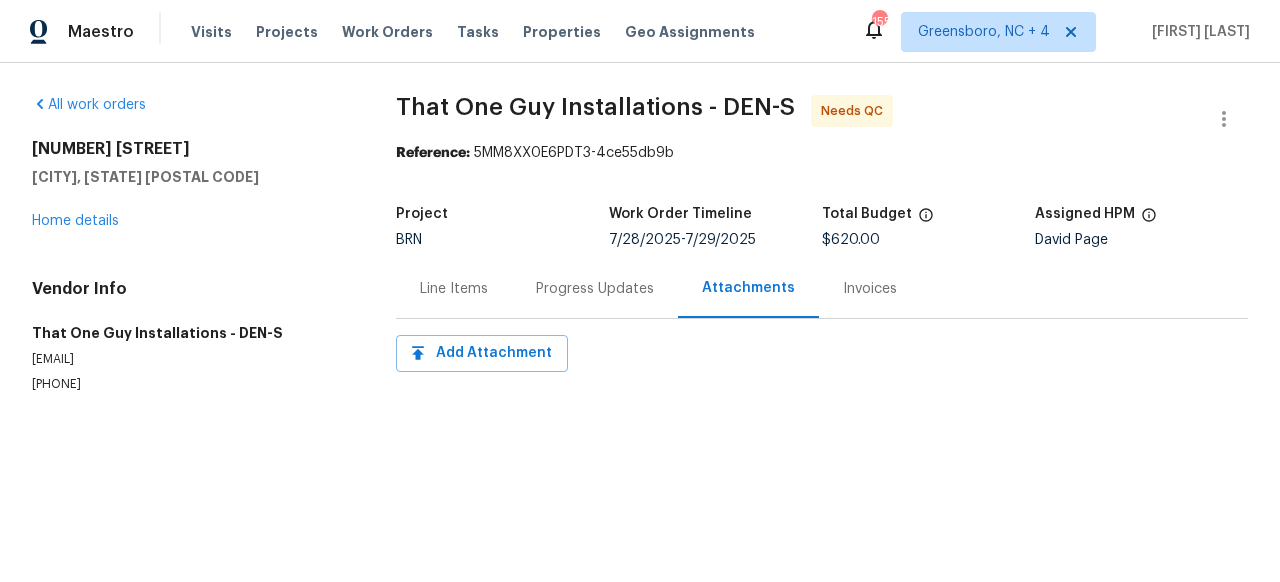 click on "Line Items Progress Updates Attachments Invoices" at bounding box center [822, 289] 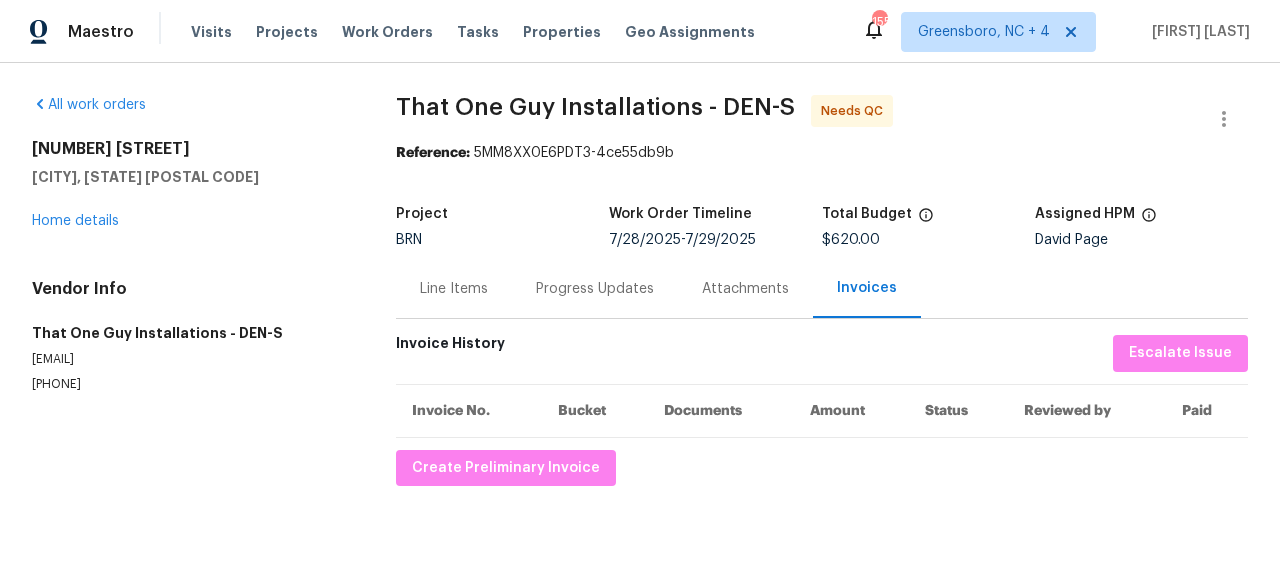 click on "Line Items" at bounding box center [454, 289] 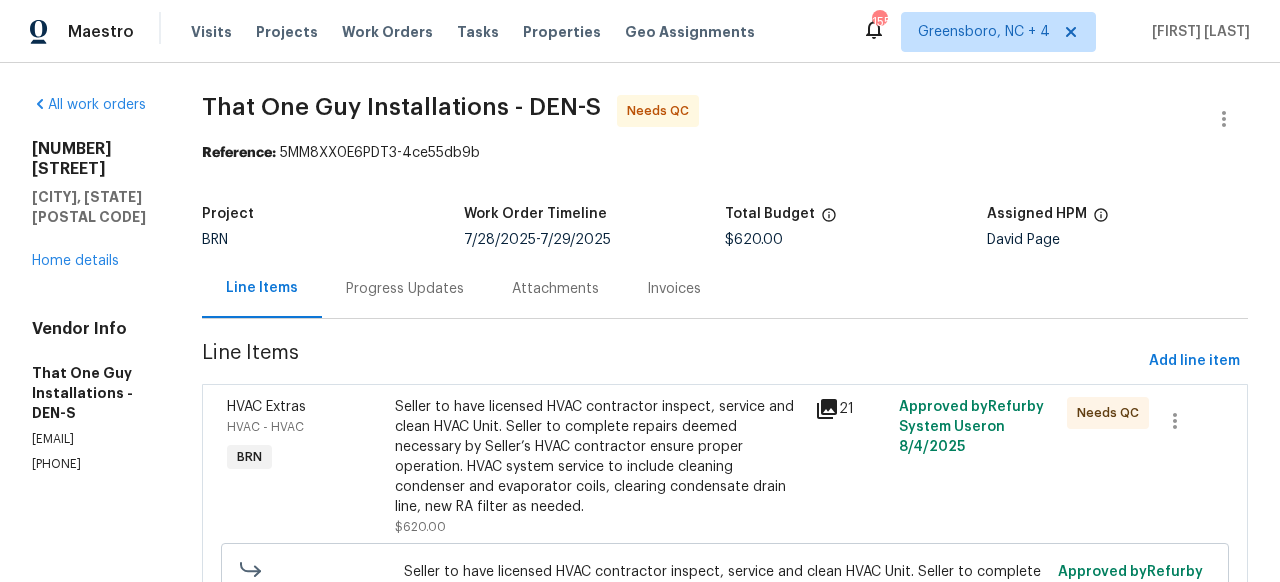 click 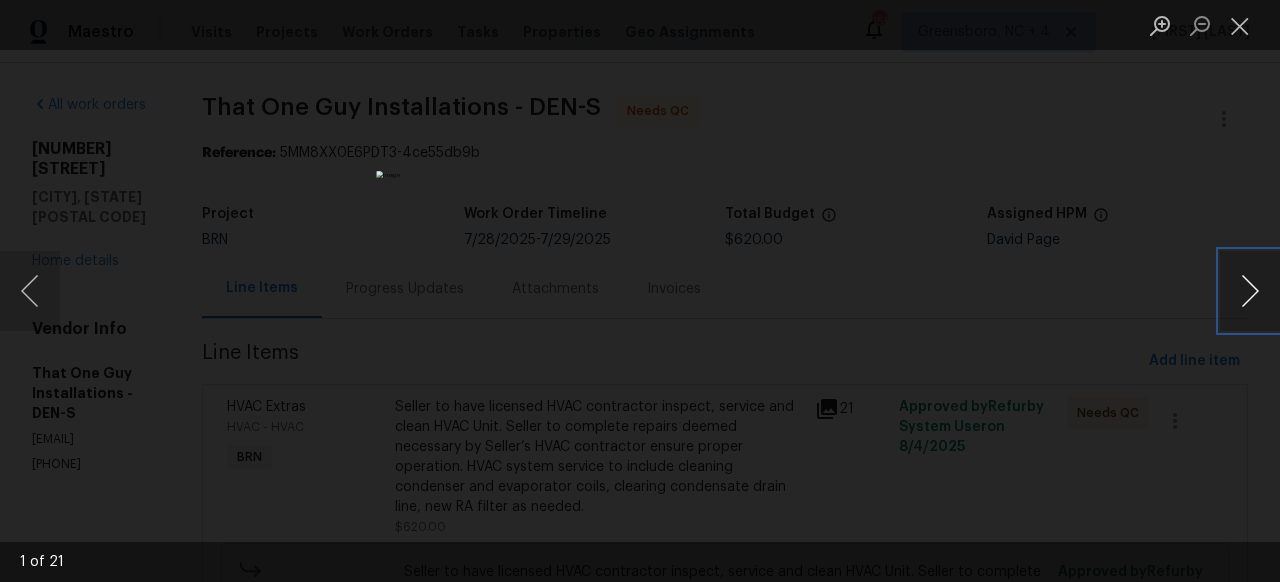 click at bounding box center (1250, 291) 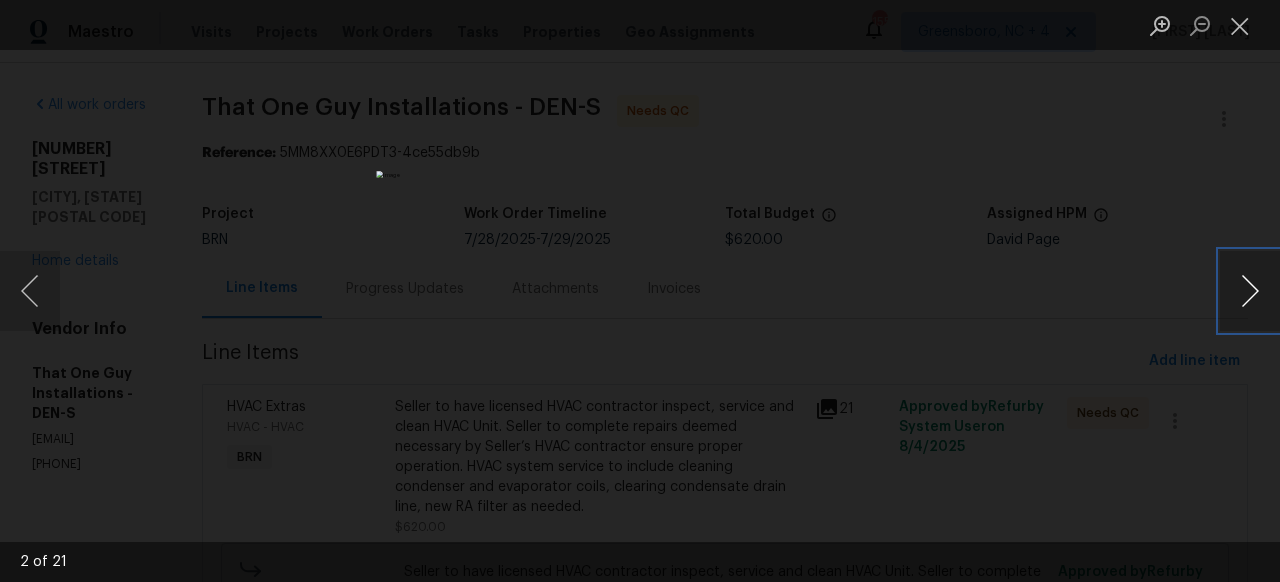 click at bounding box center (1250, 291) 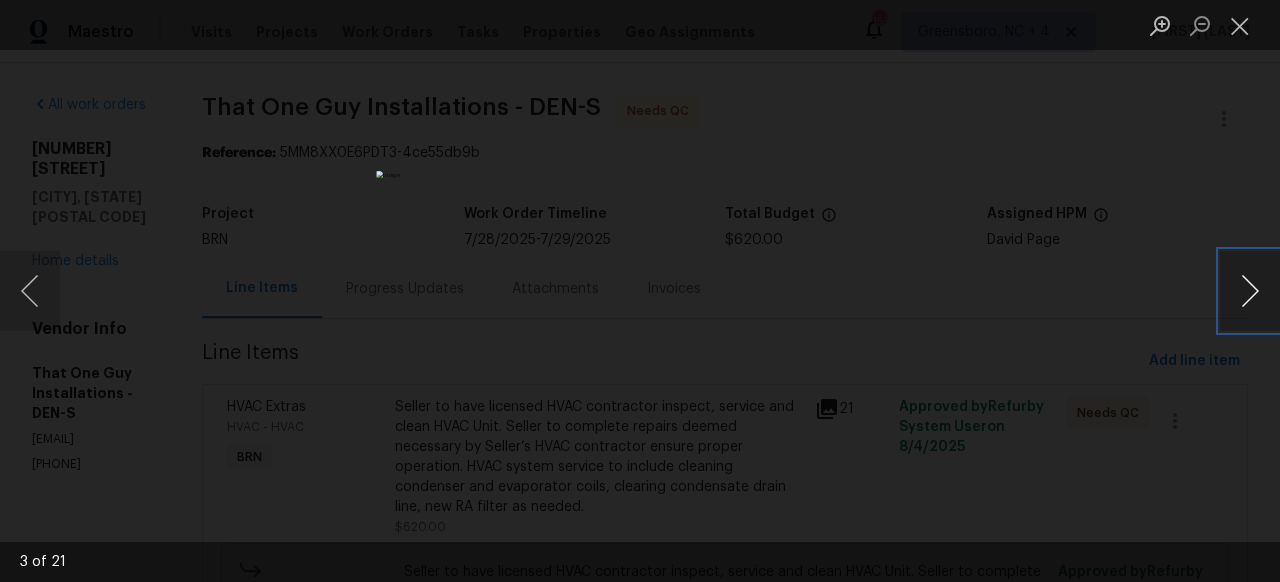 click at bounding box center [1250, 291] 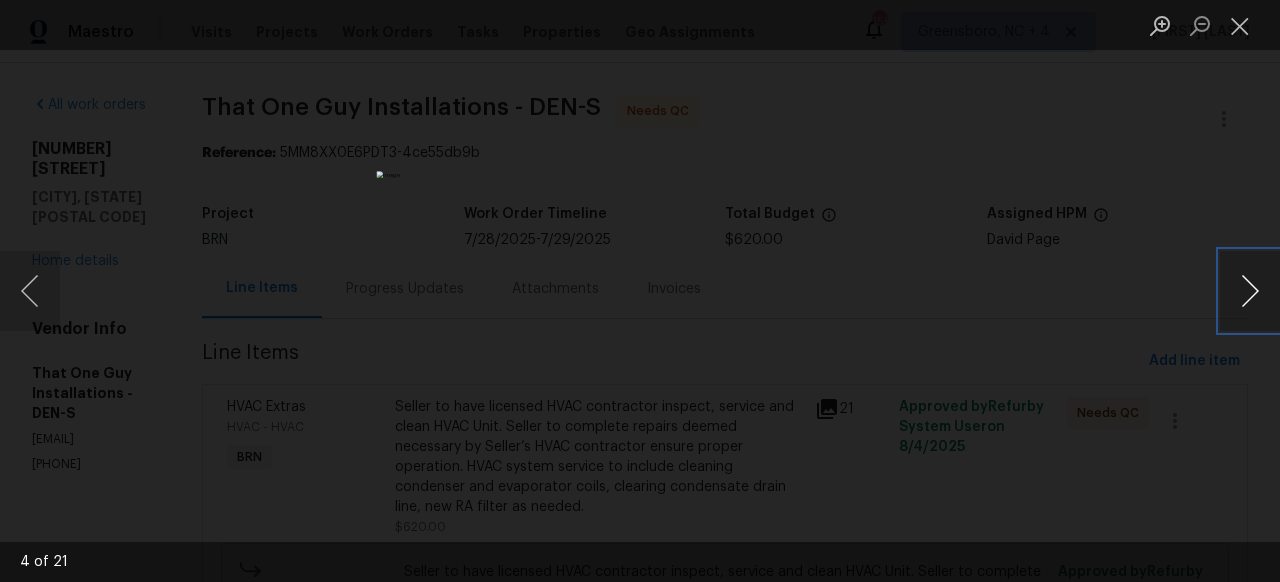 click at bounding box center (1250, 291) 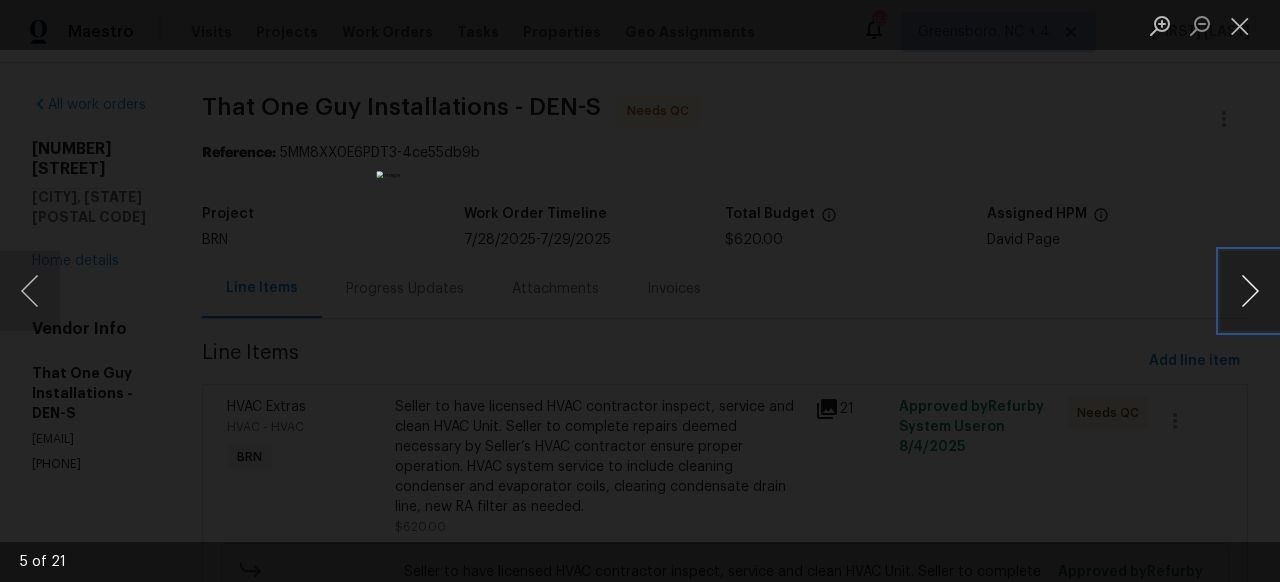 click at bounding box center [1250, 291] 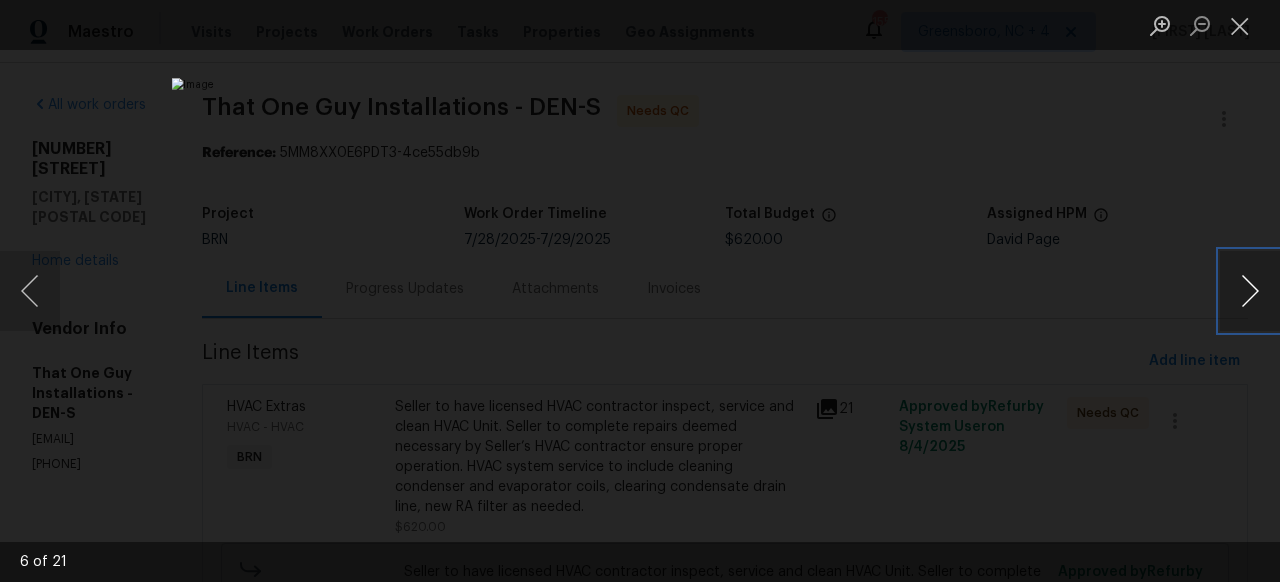 click at bounding box center (1250, 291) 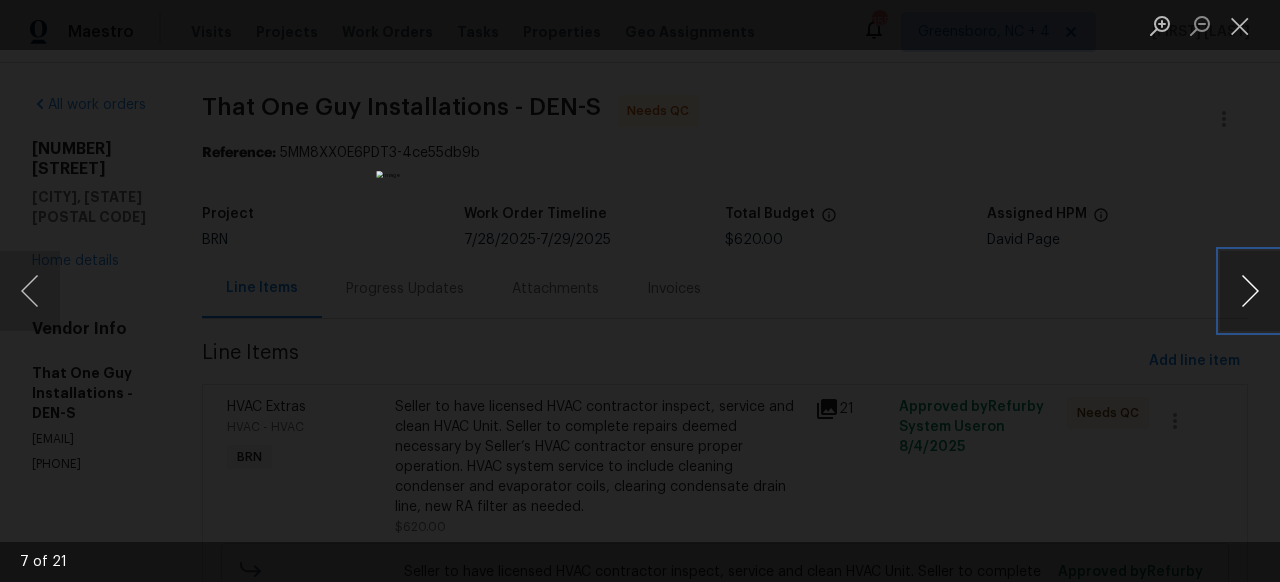 click at bounding box center [1250, 291] 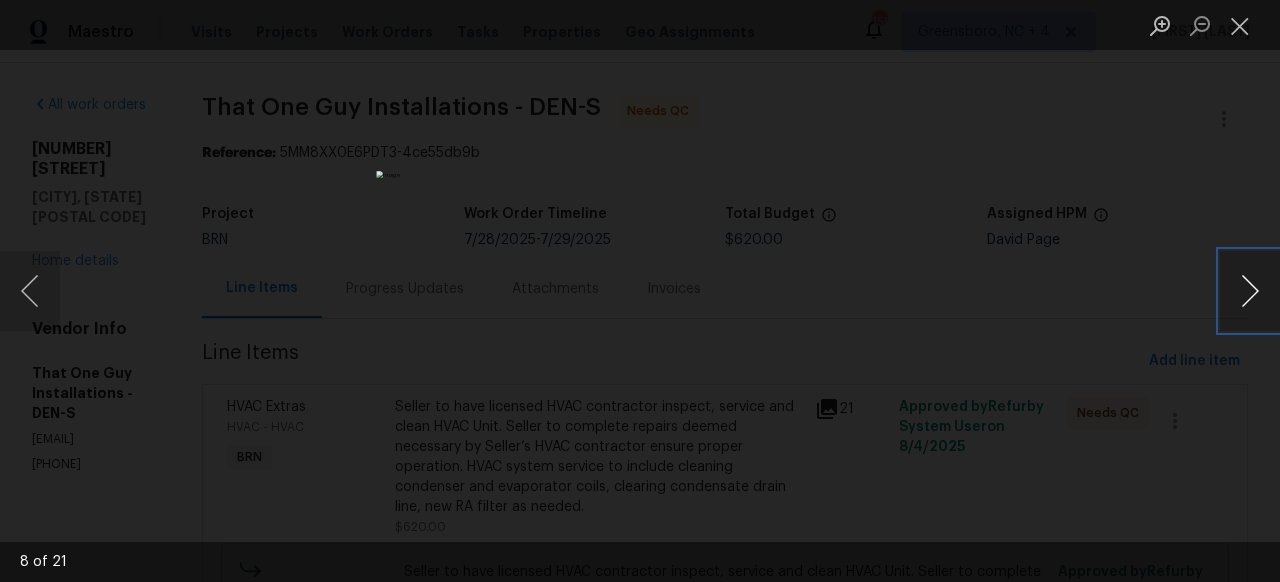 click at bounding box center (1250, 291) 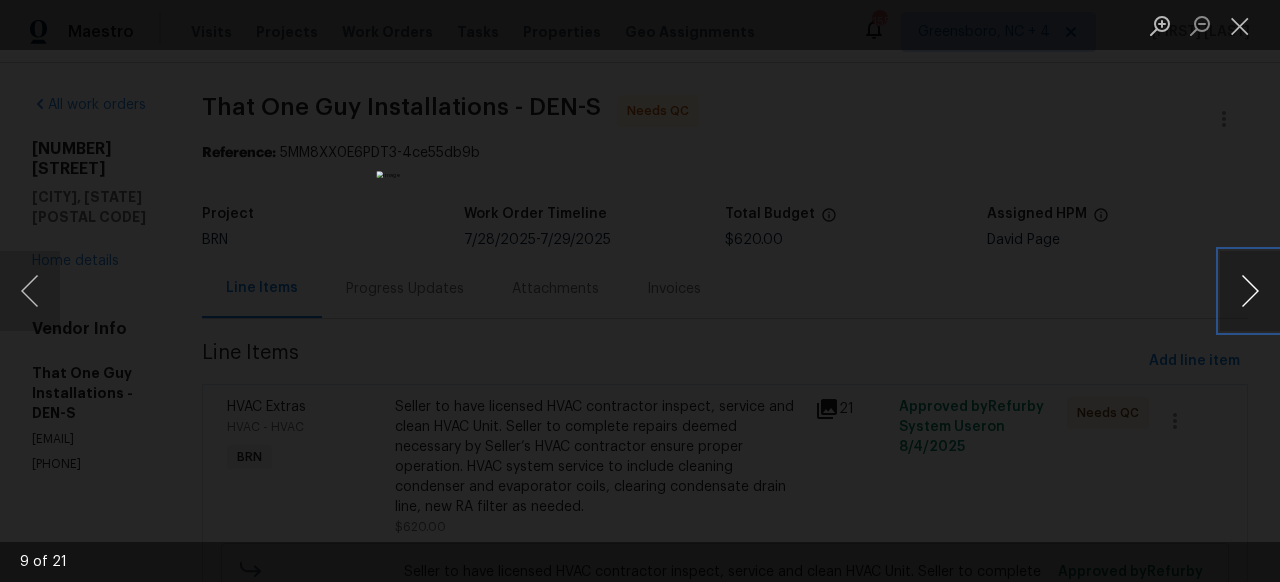 click at bounding box center (1250, 291) 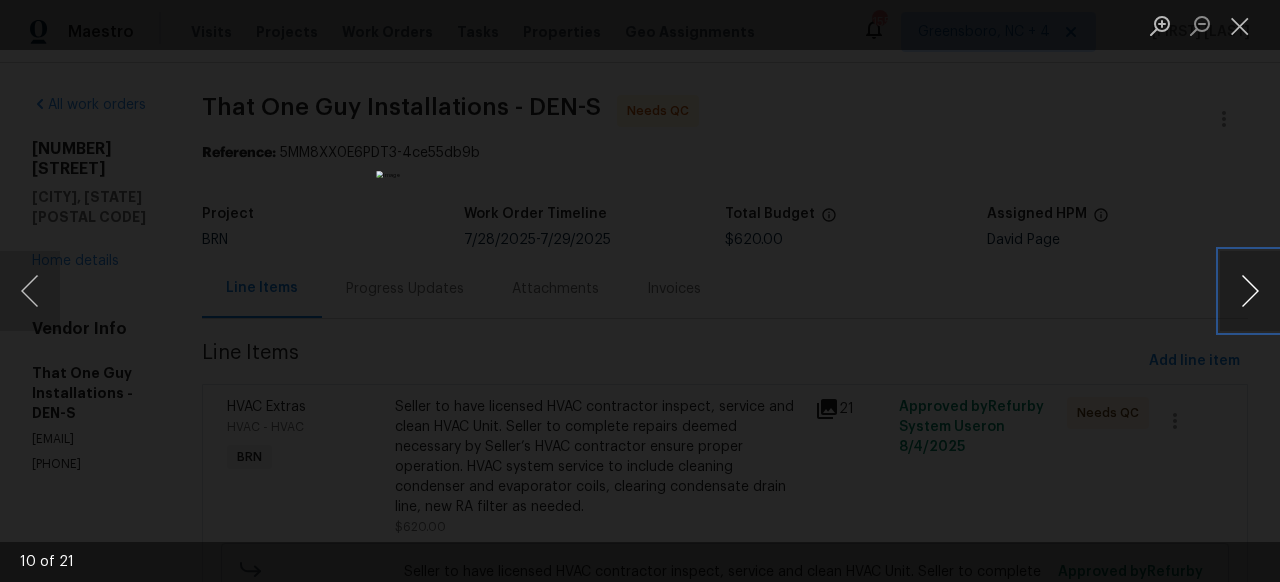 click at bounding box center (1250, 291) 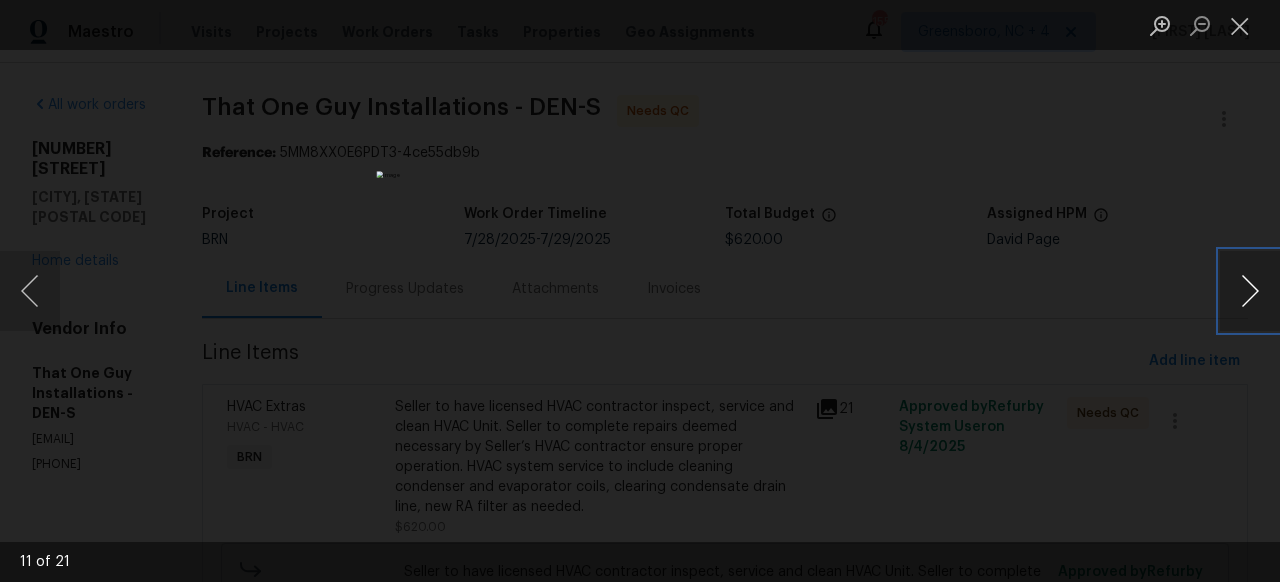 click at bounding box center (1250, 291) 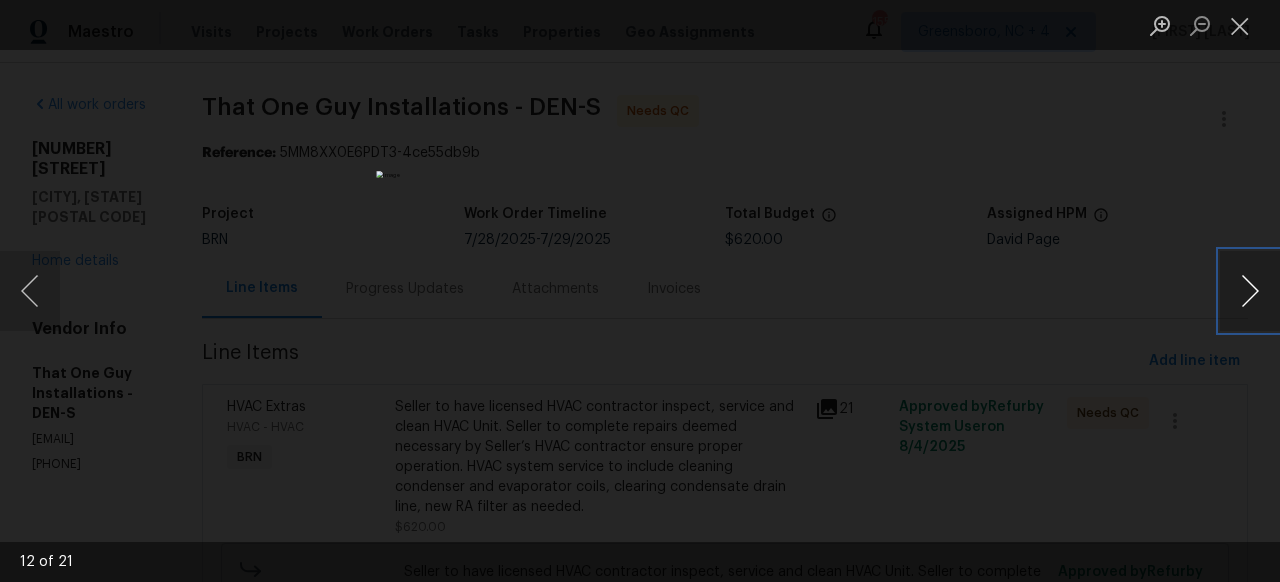 click at bounding box center [1250, 291] 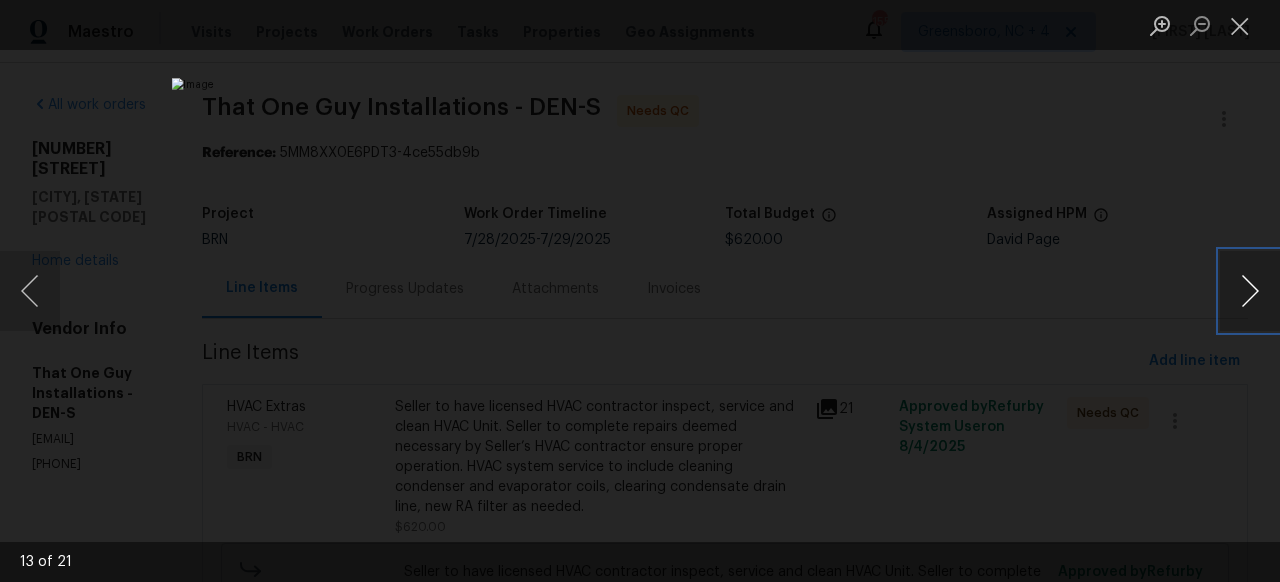 click at bounding box center (1250, 291) 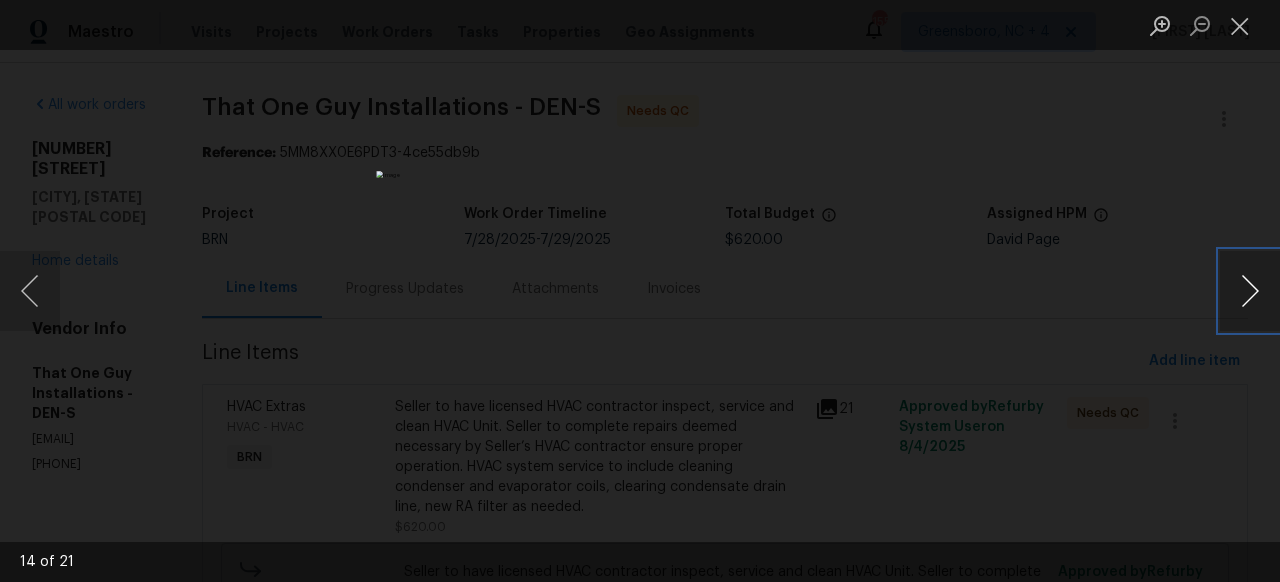 click at bounding box center (1250, 291) 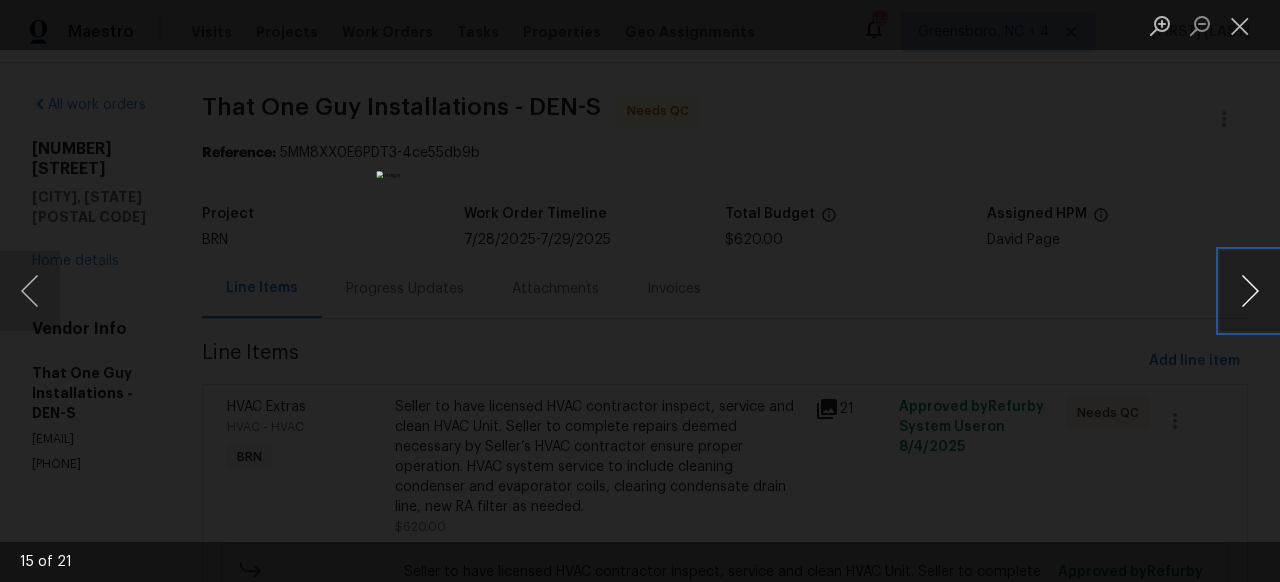 click at bounding box center (1250, 291) 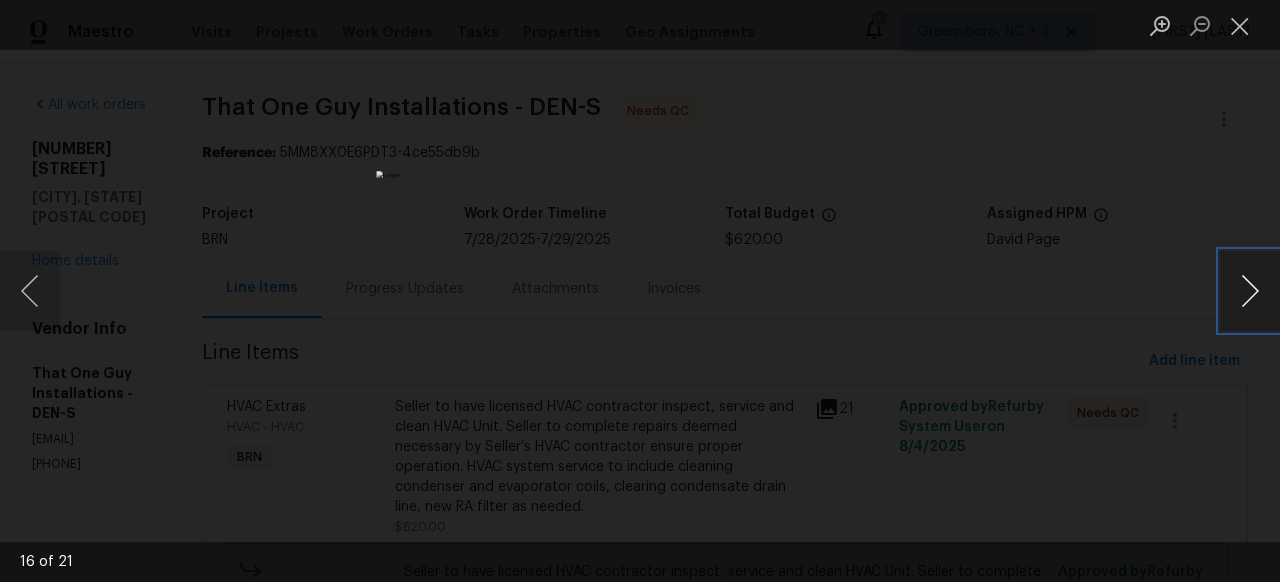 click at bounding box center (1250, 291) 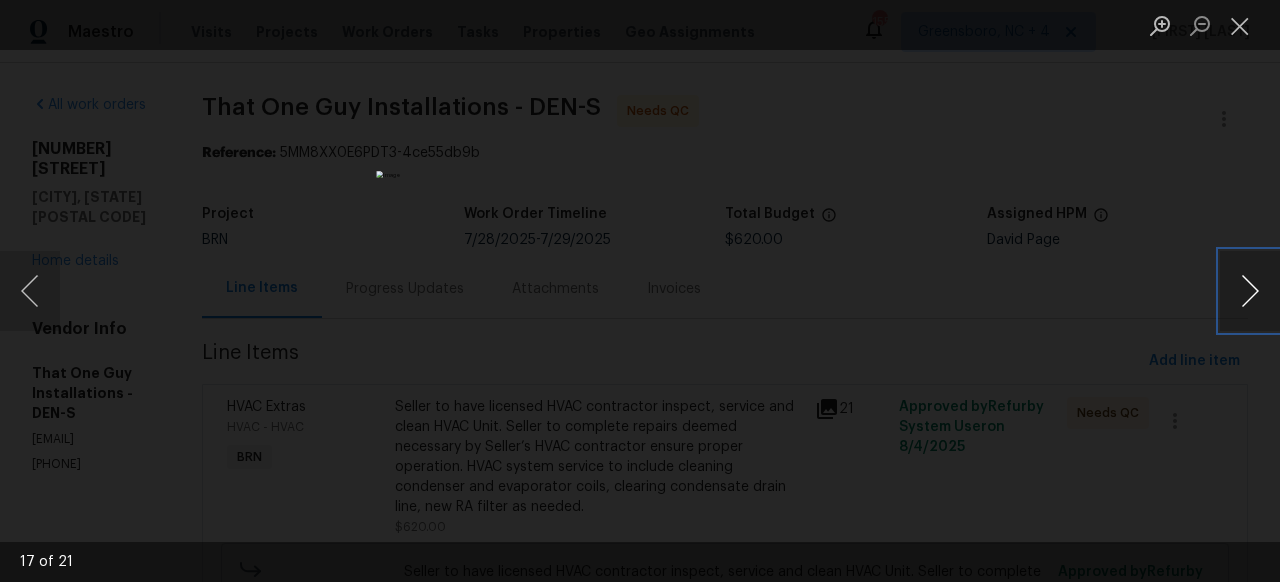 click at bounding box center (1250, 291) 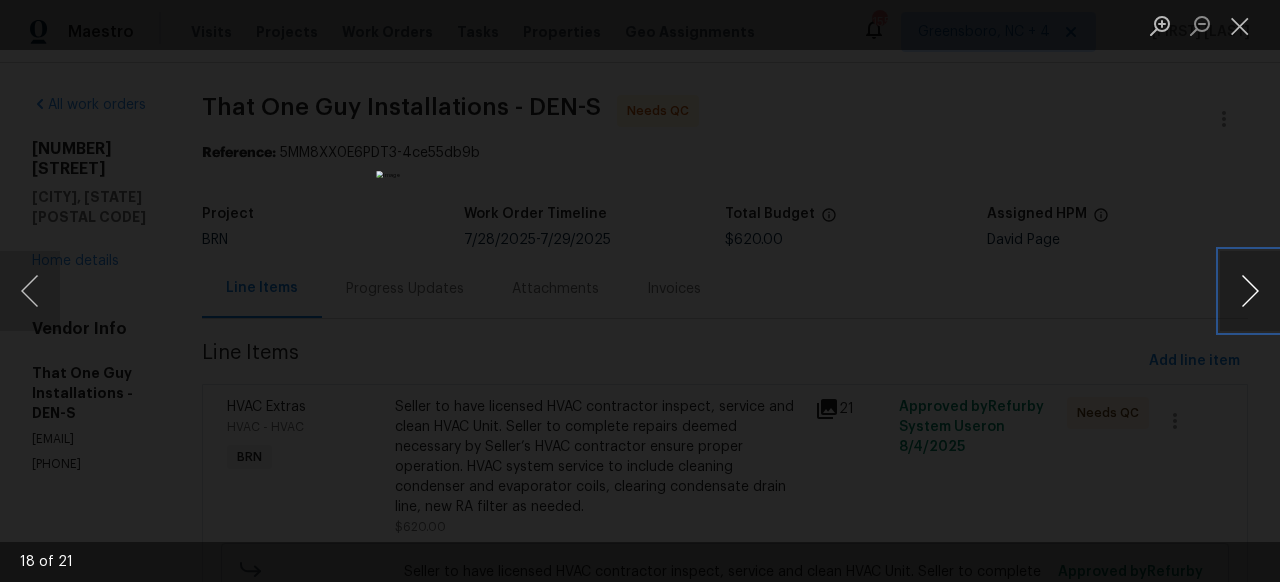 click at bounding box center (1250, 291) 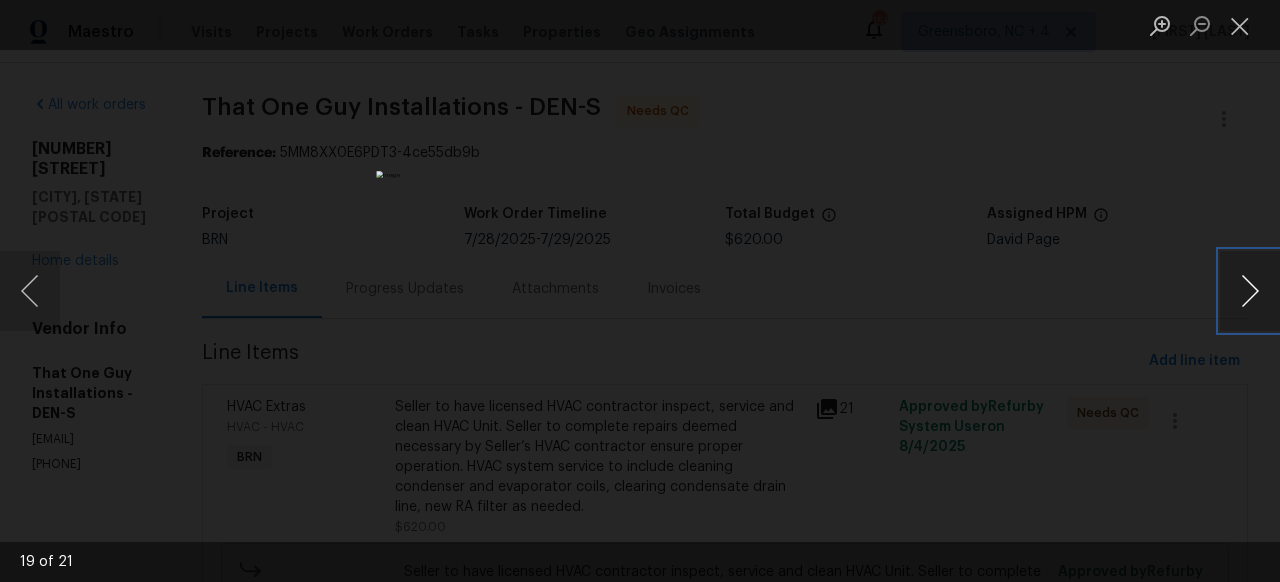 click at bounding box center [1250, 291] 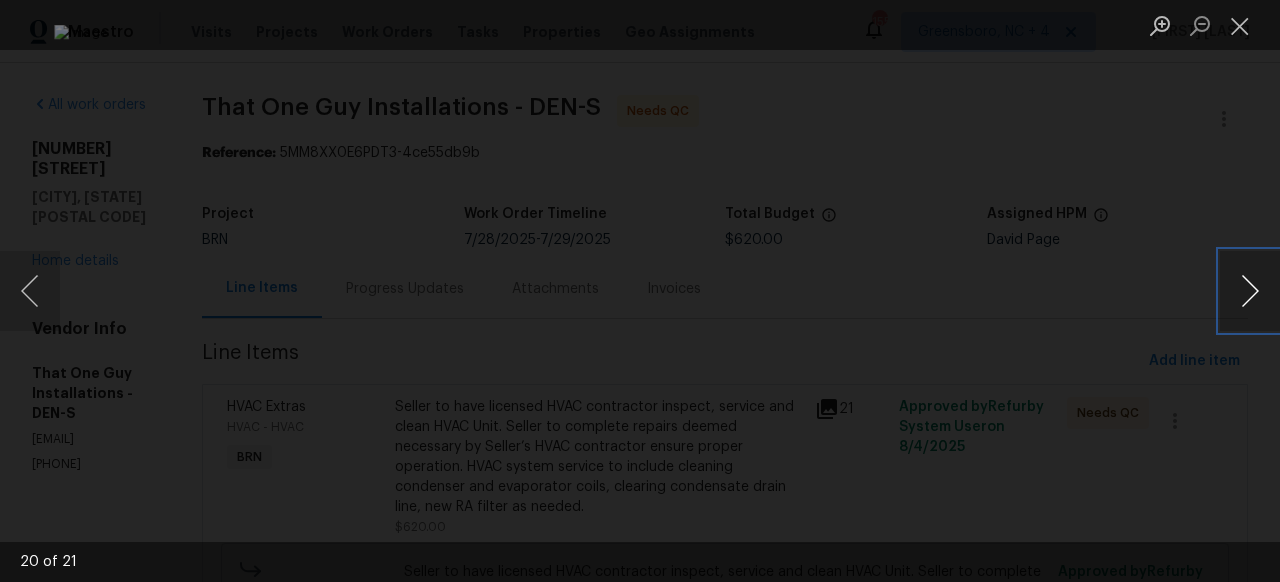 click at bounding box center (1250, 291) 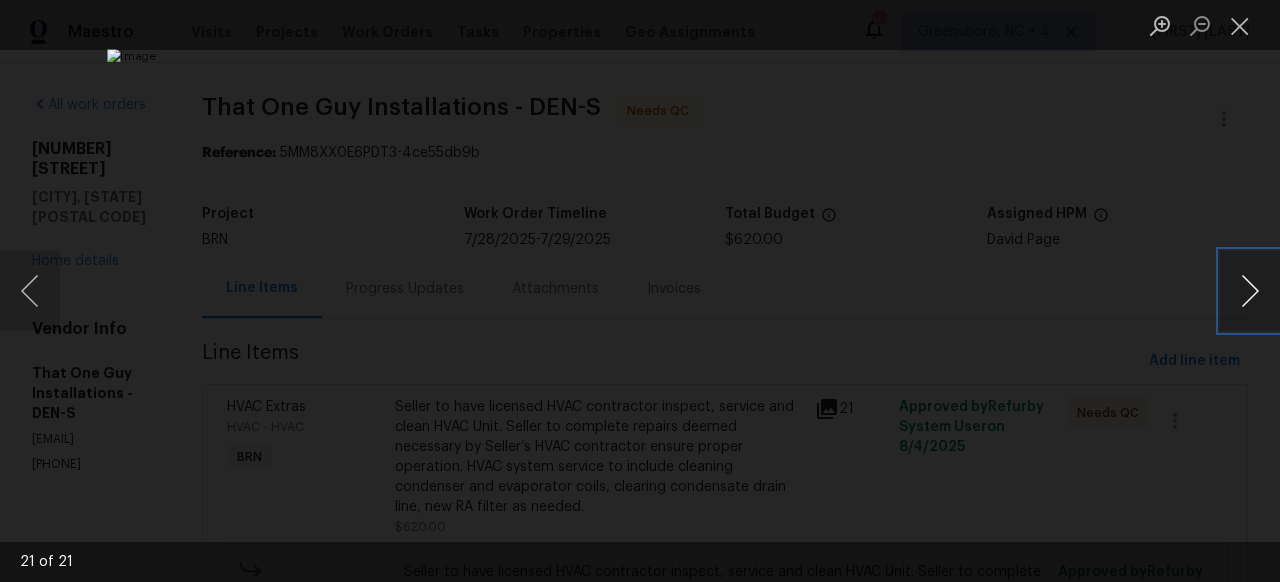 click at bounding box center (1250, 291) 